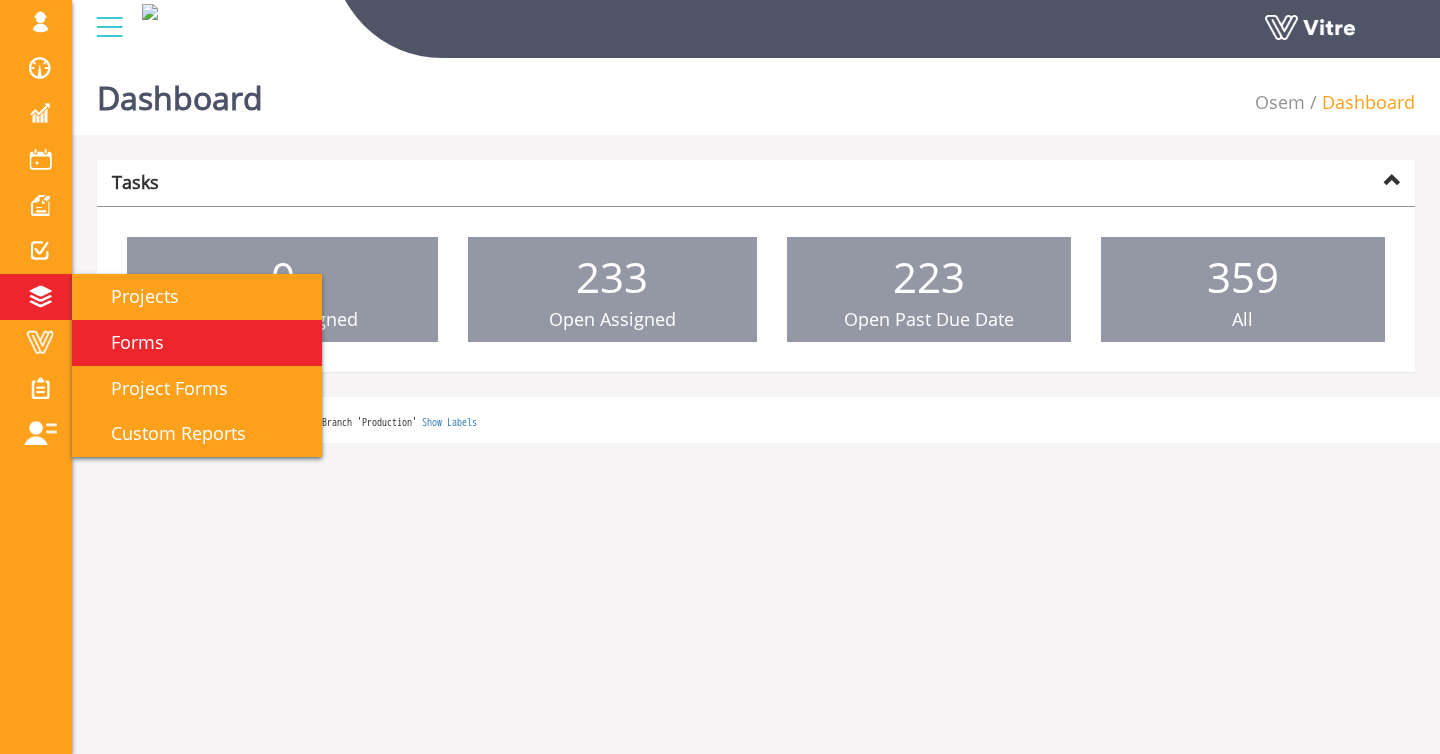 scroll, scrollTop: 0, scrollLeft: 0, axis: both 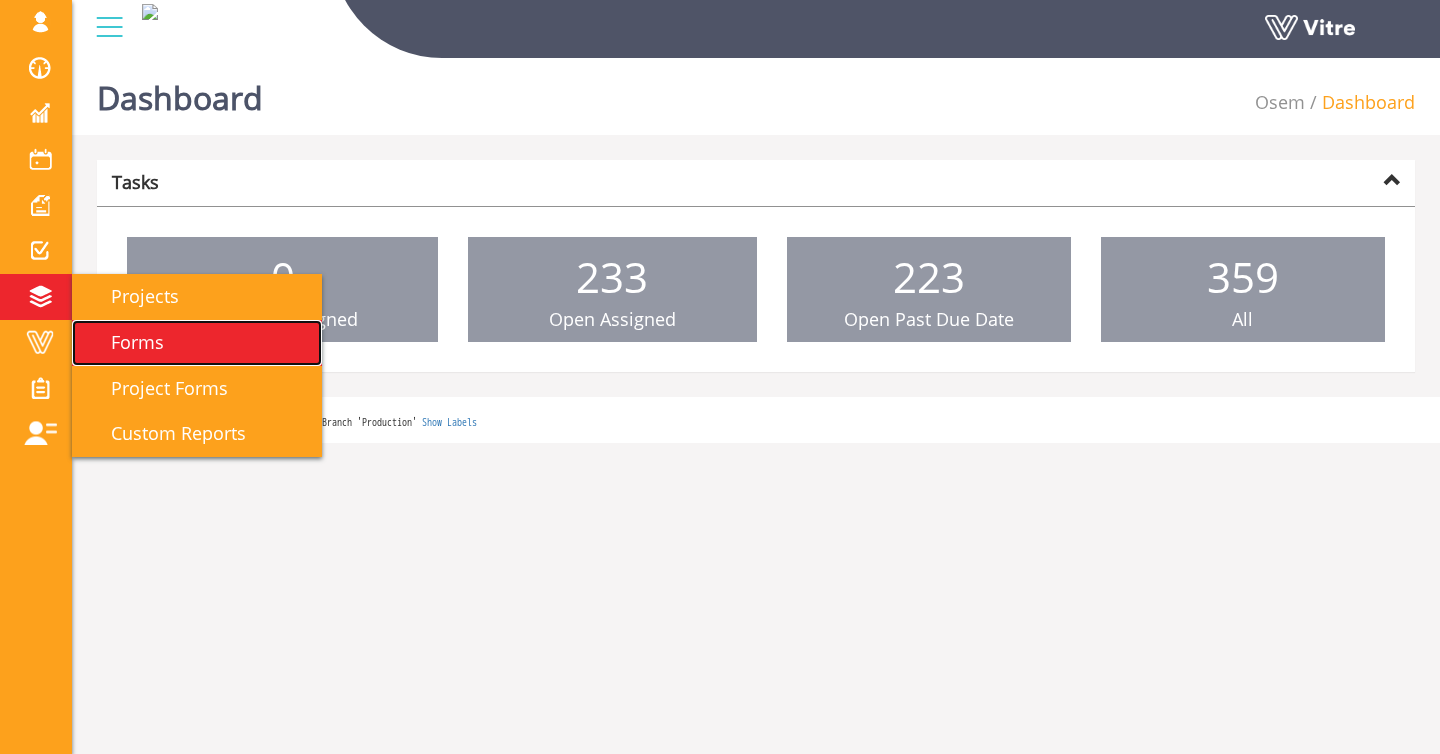 click on "Forms" at bounding box center (125, 342) 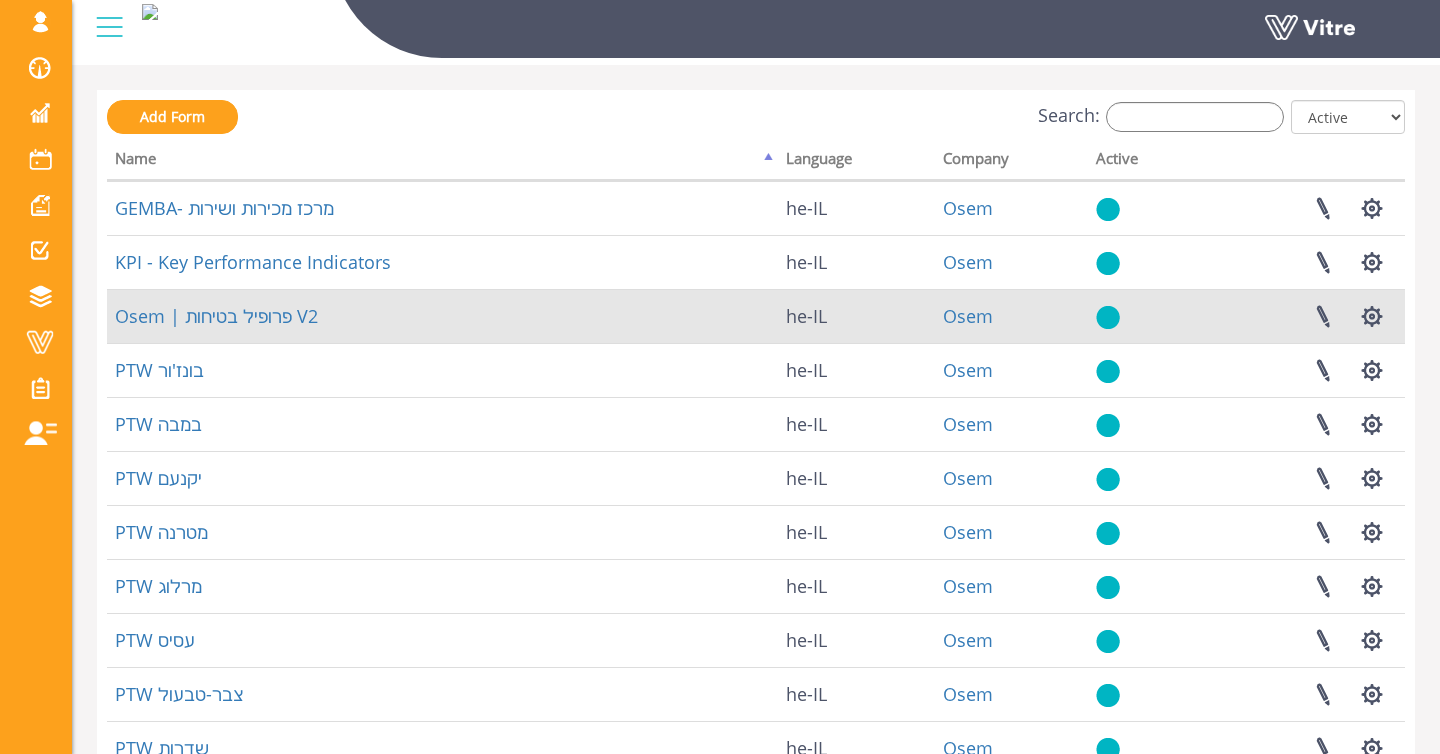 scroll, scrollTop: 69, scrollLeft: 0, axis: vertical 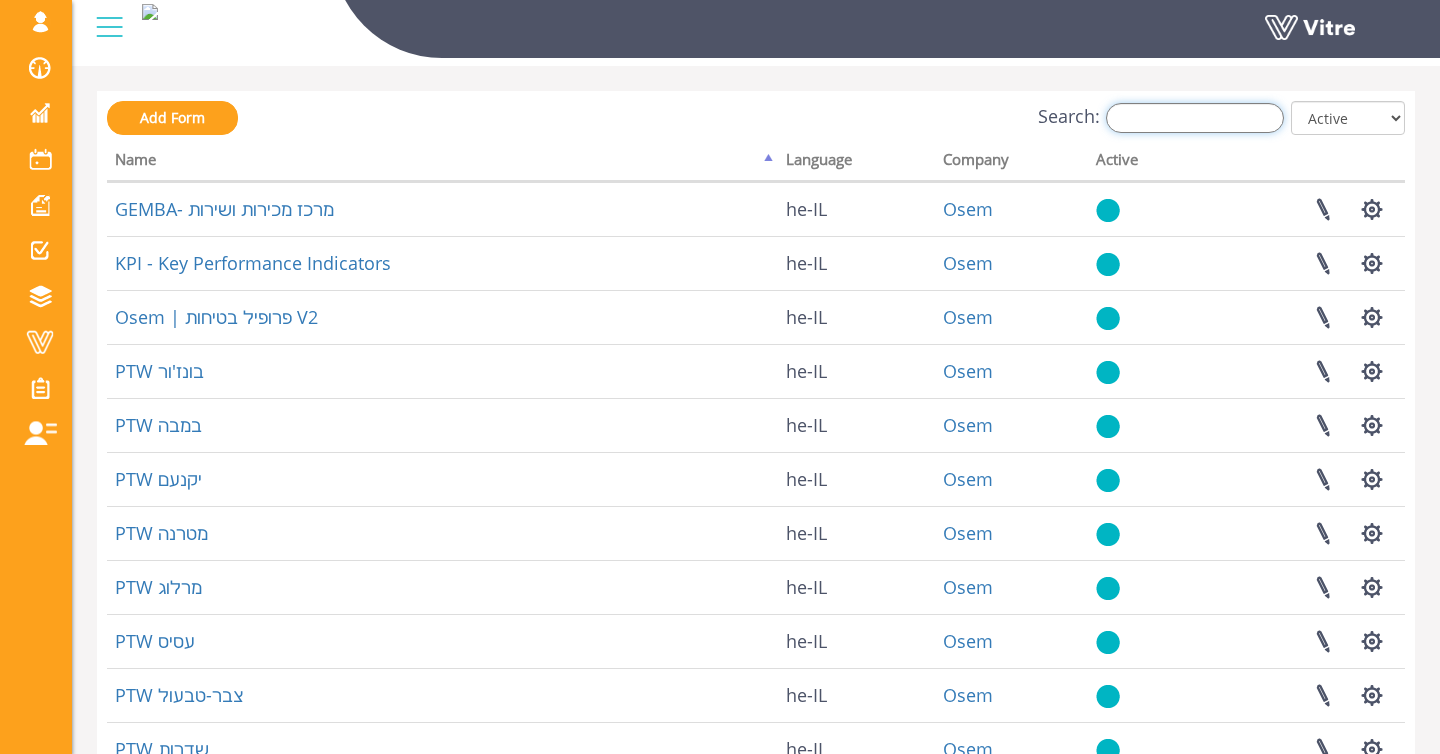 click on "Search:" at bounding box center (1195, 118) 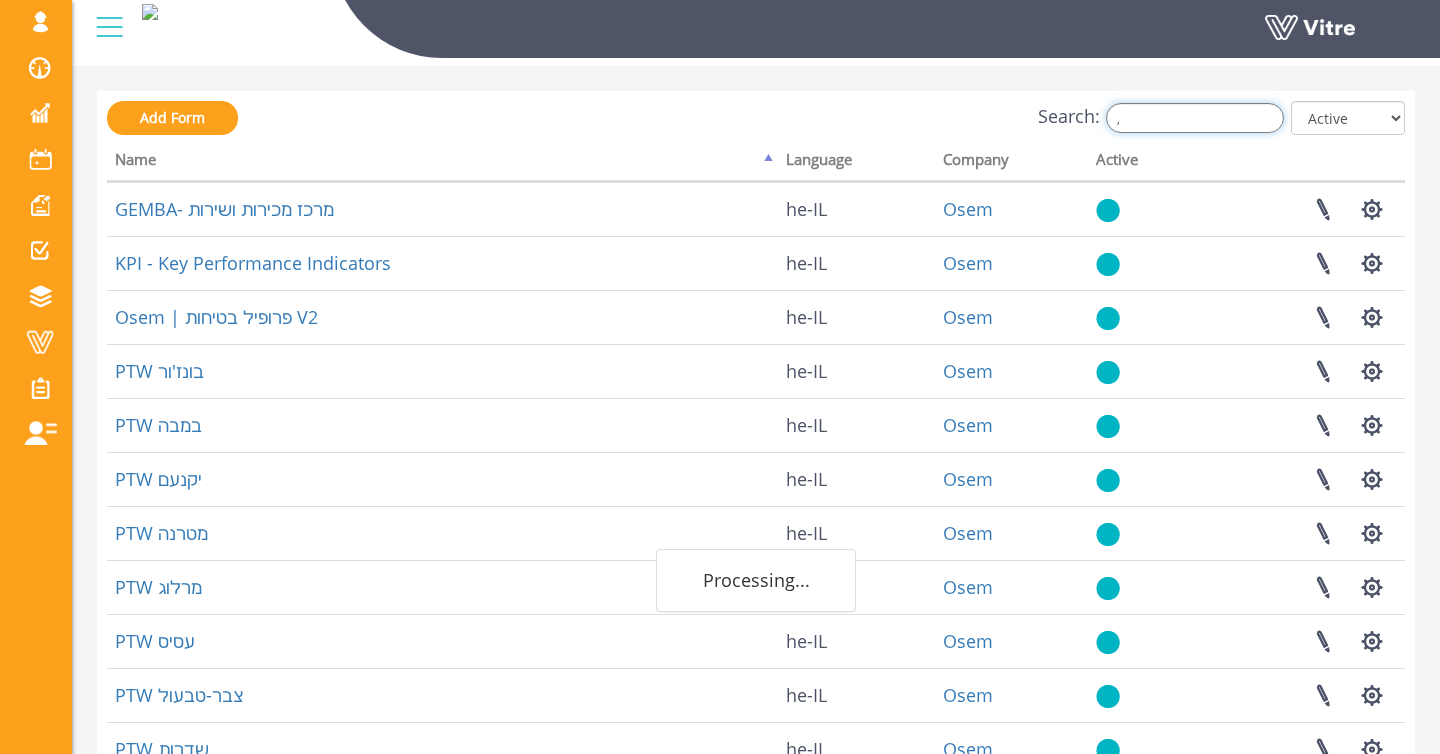 scroll, scrollTop: 0, scrollLeft: 0, axis: both 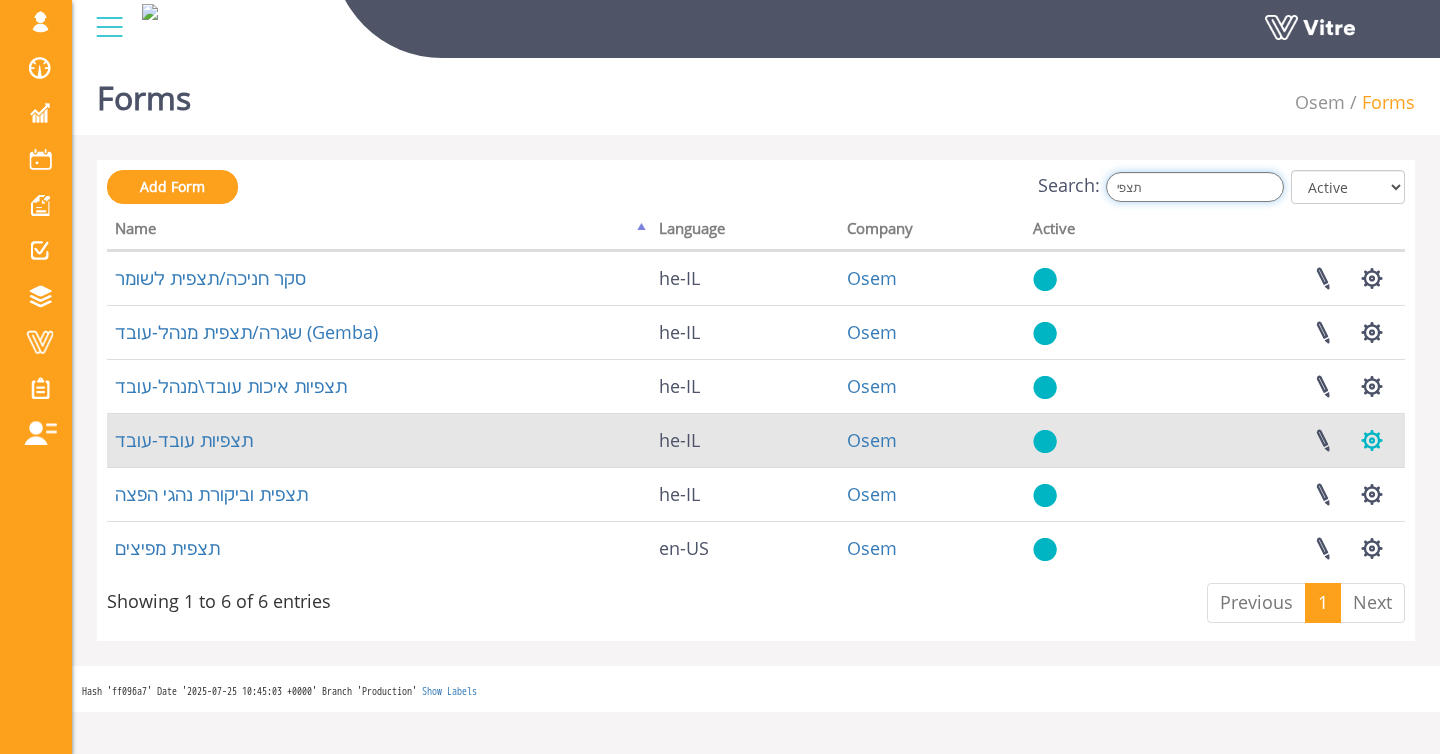 type on "תצפי" 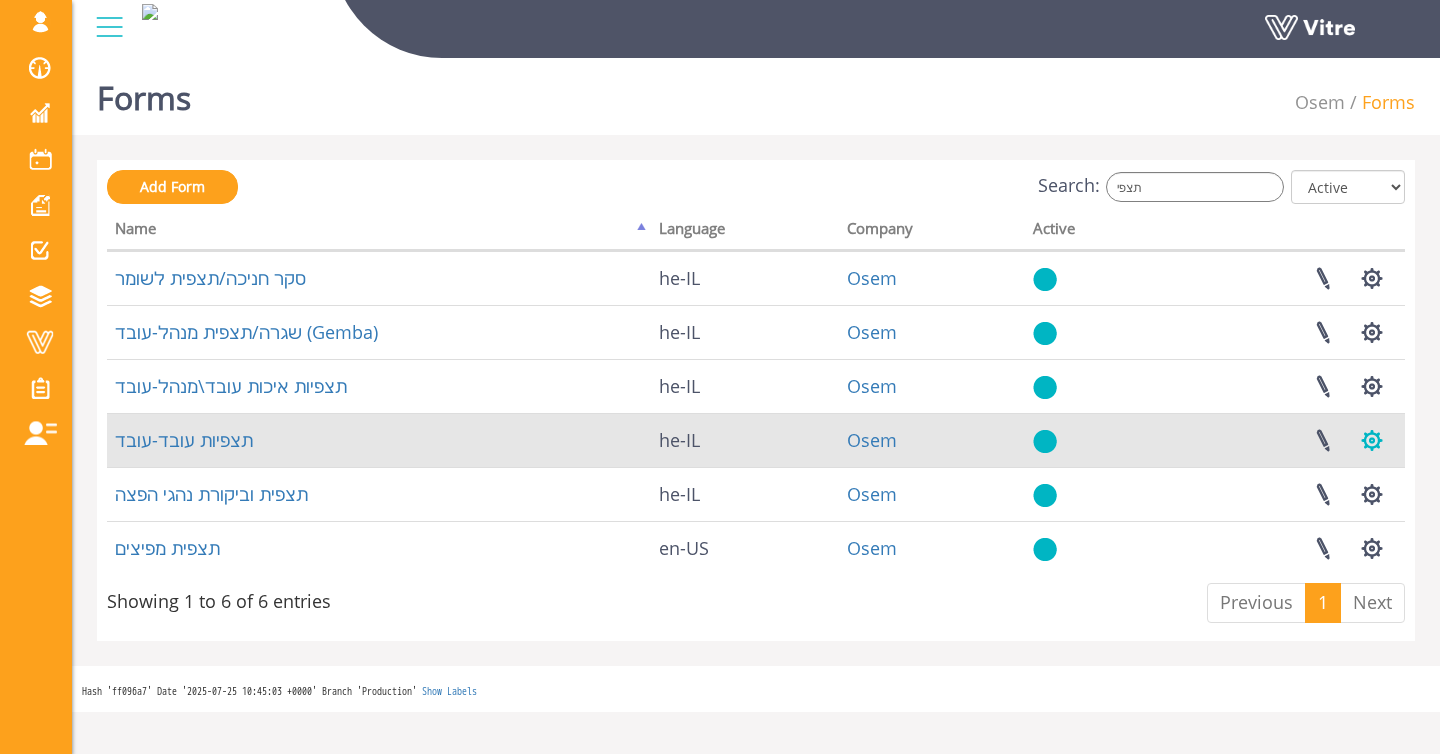 click at bounding box center [1372, 440] 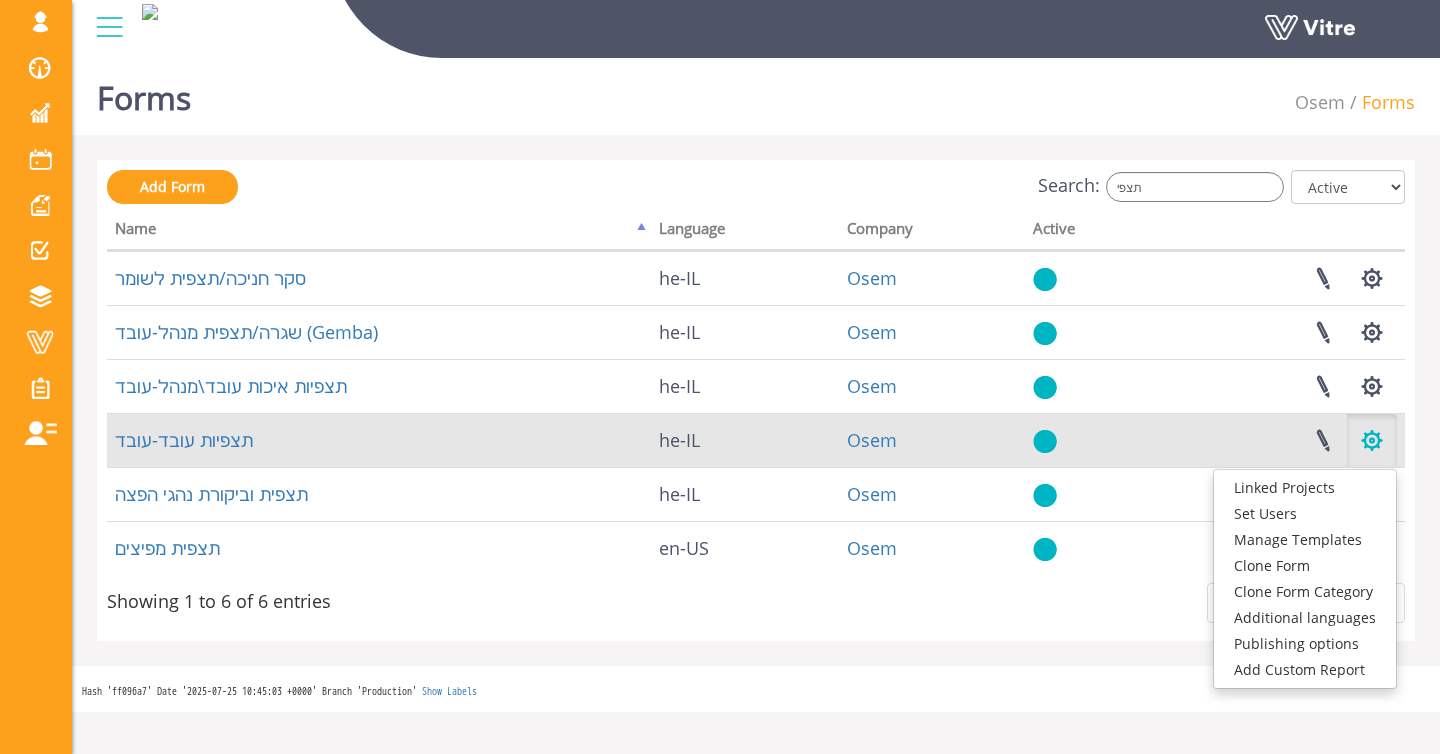 click at bounding box center (1372, 440) 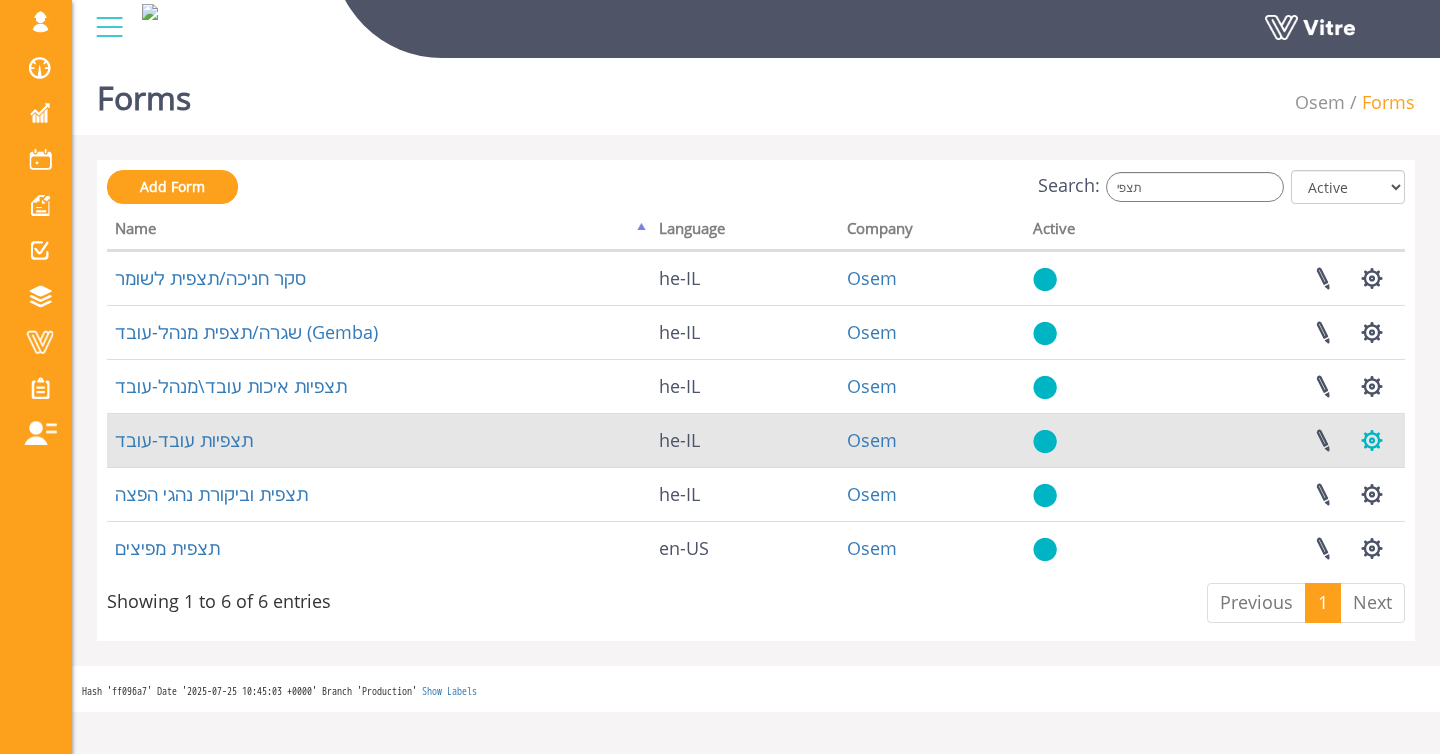 click at bounding box center [1372, 440] 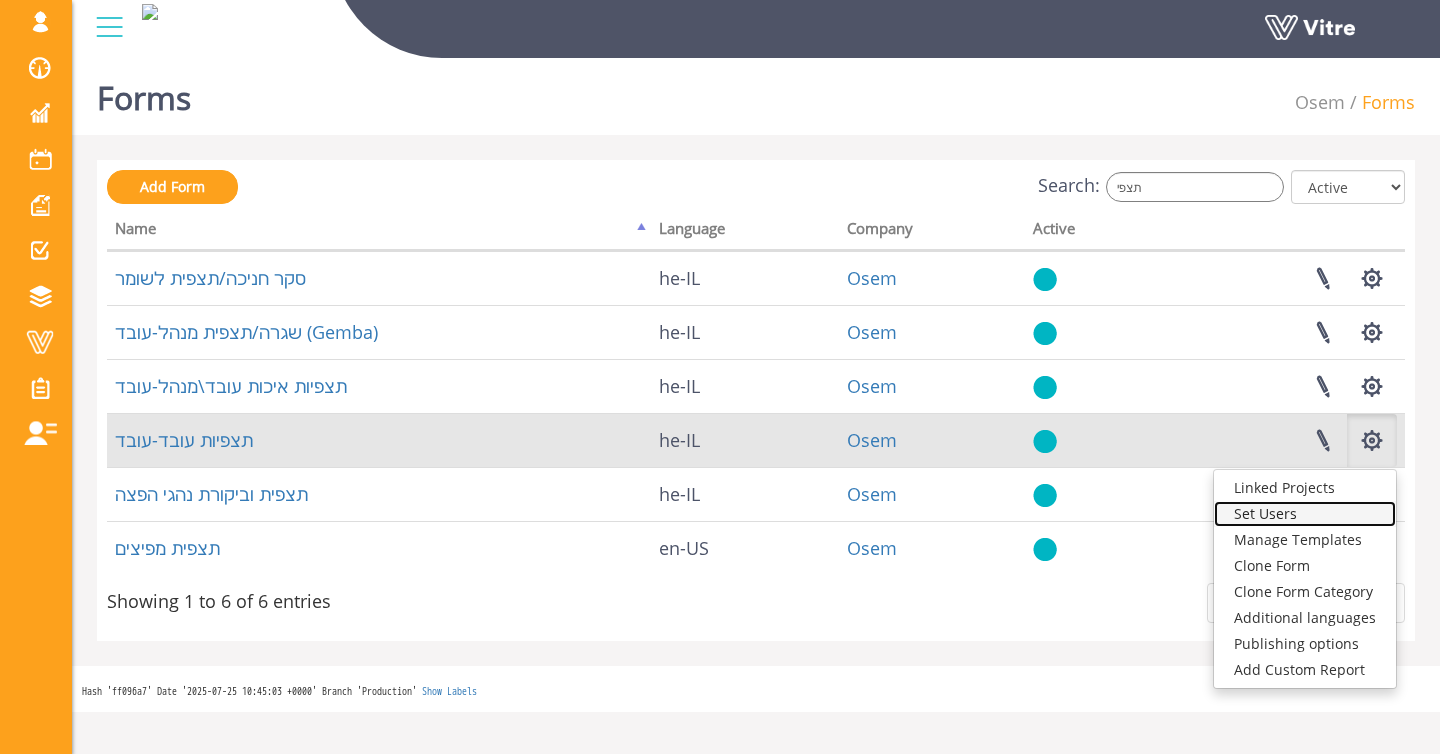 click on "Set Users" at bounding box center (1305, 514) 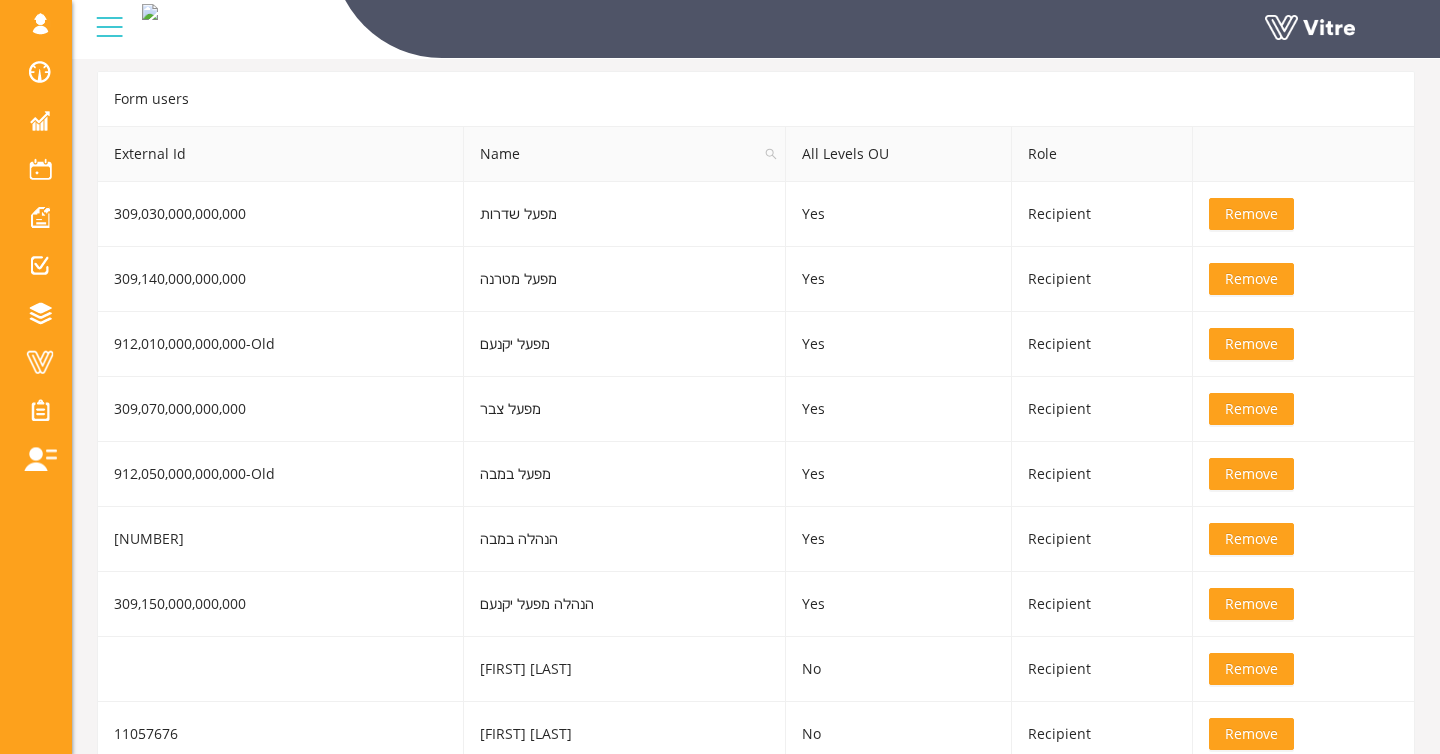 scroll, scrollTop: 167, scrollLeft: 0, axis: vertical 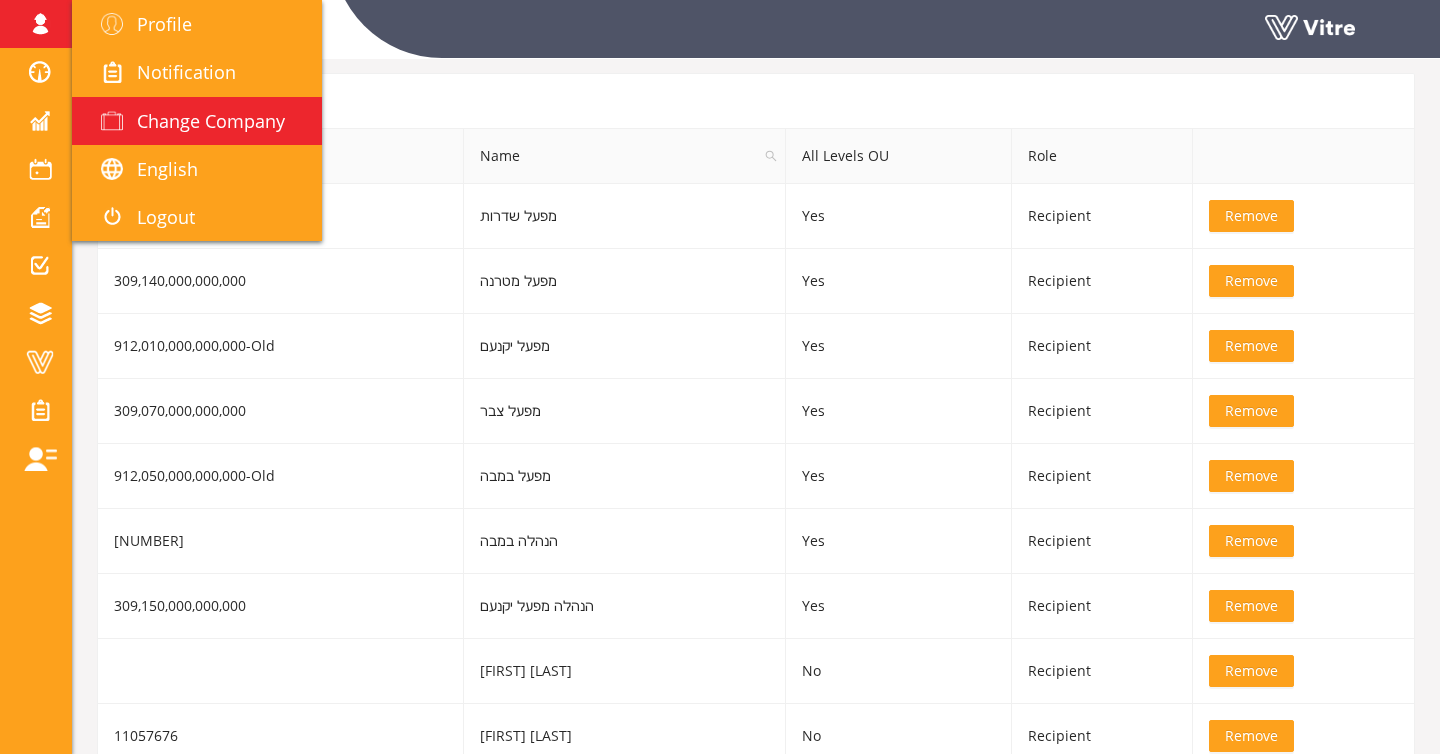 click on "Change Company" at bounding box center (211, 121) 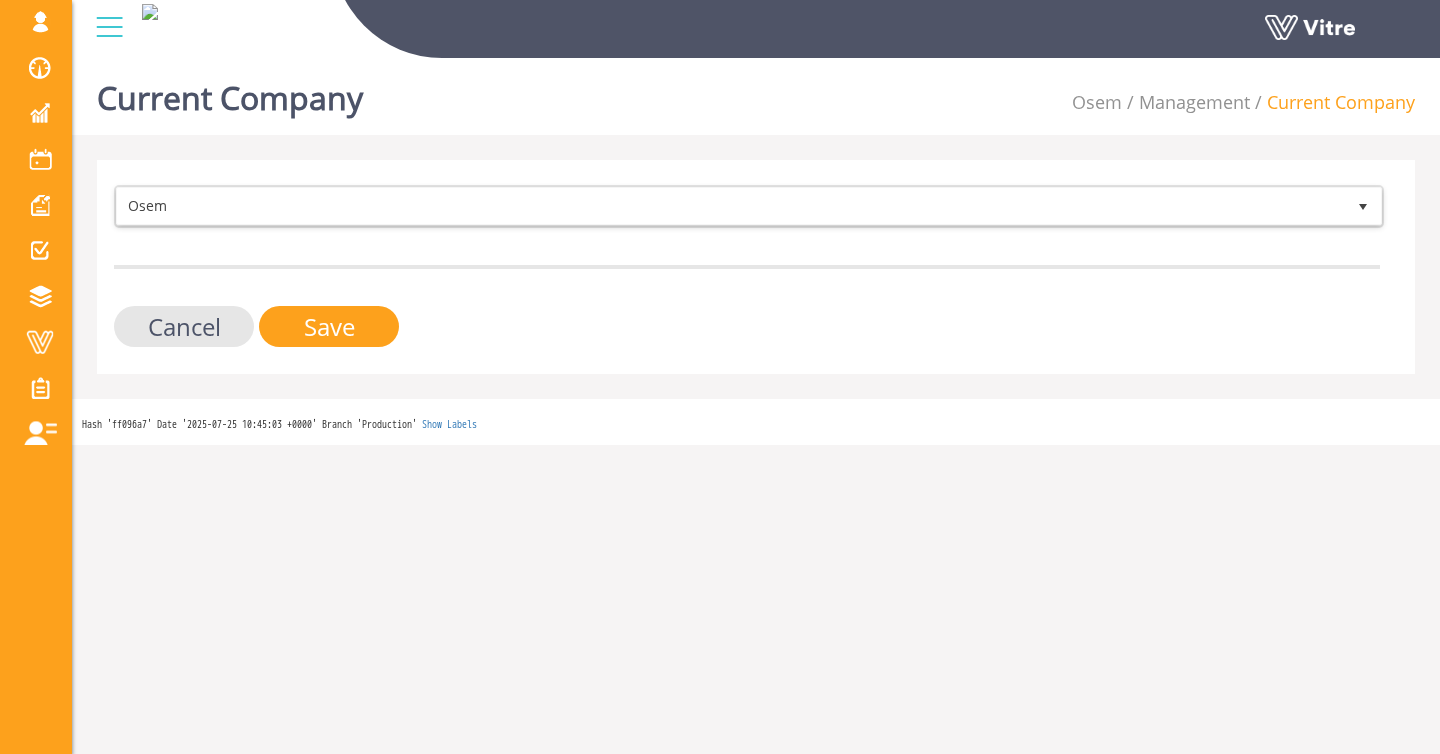 scroll, scrollTop: 0, scrollLeft: 0, axis: both 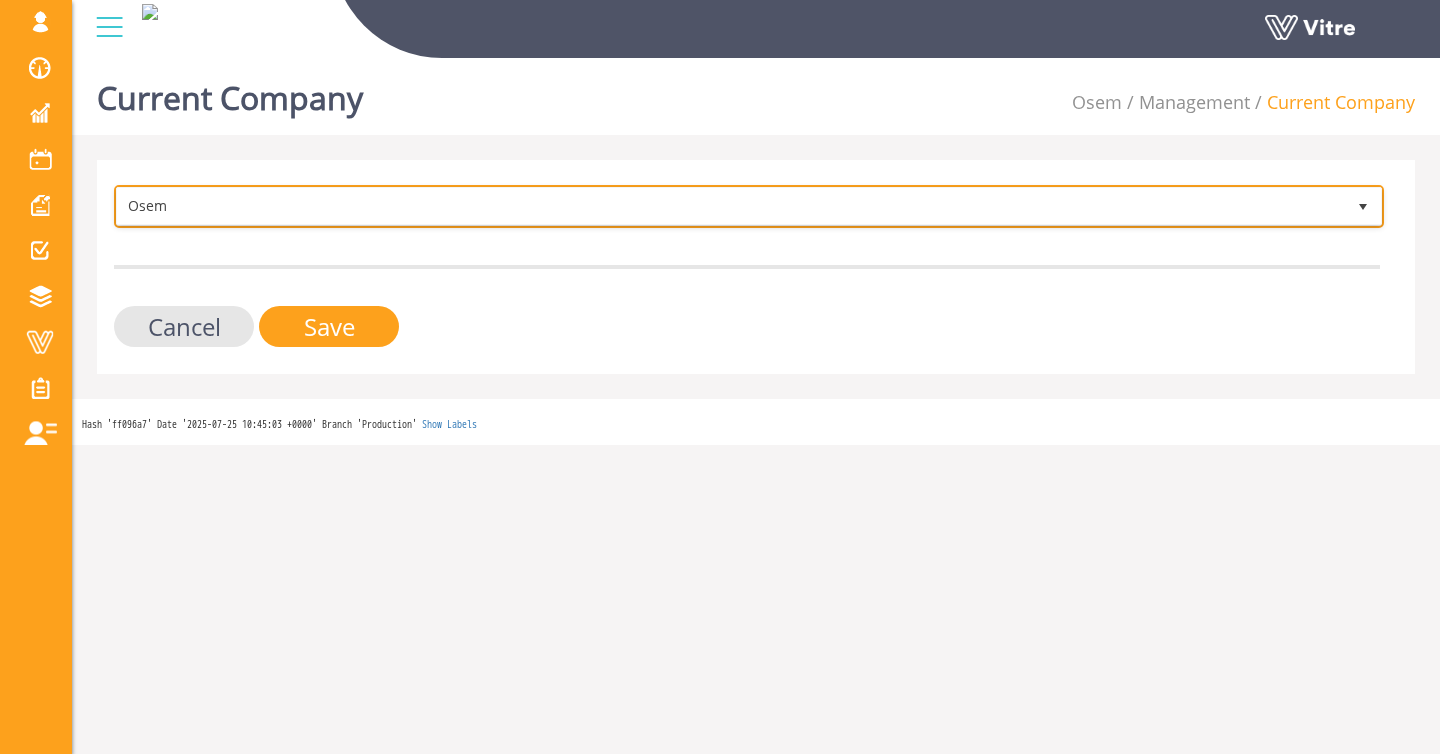 click on "Osem" at bounding box center [731, 206] 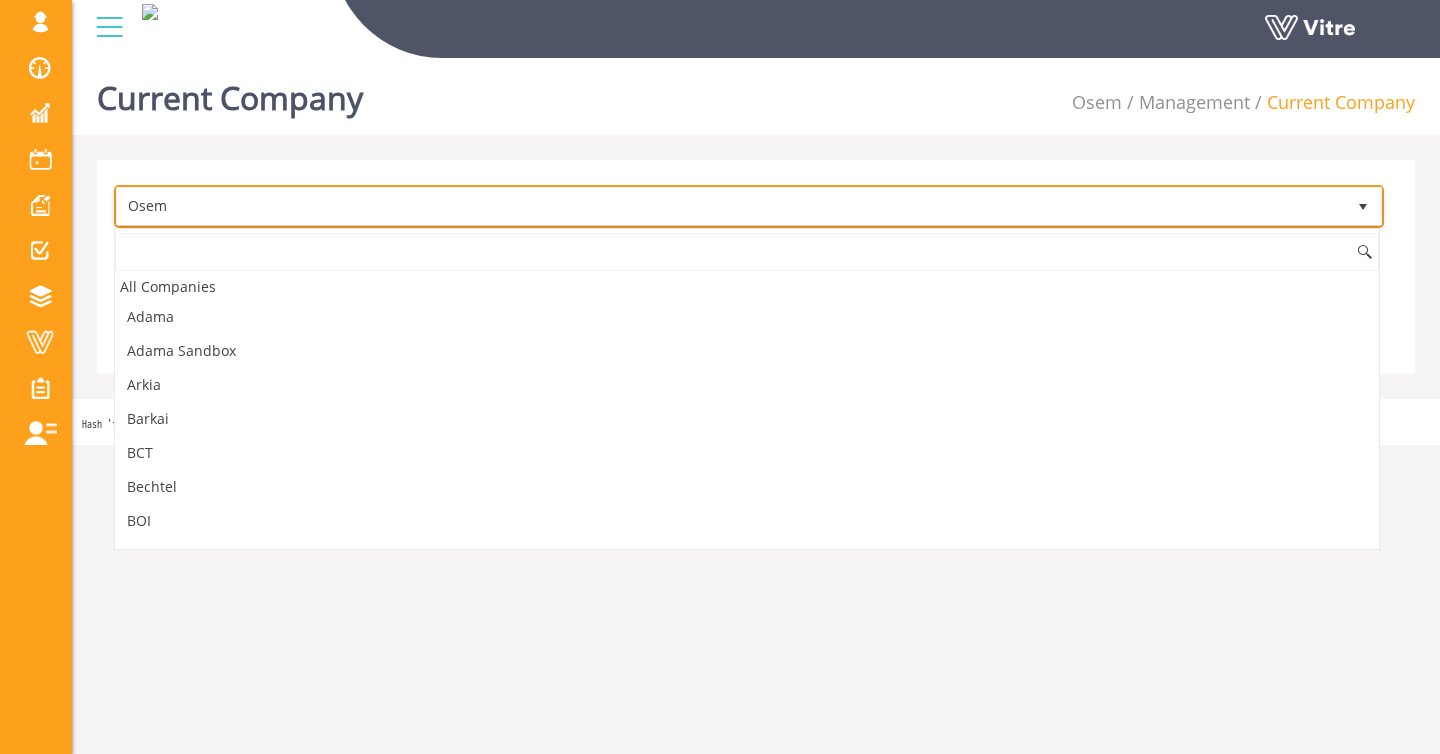 scroll, scrollTop: 1591, scrollLeft: 0, axis: vertical 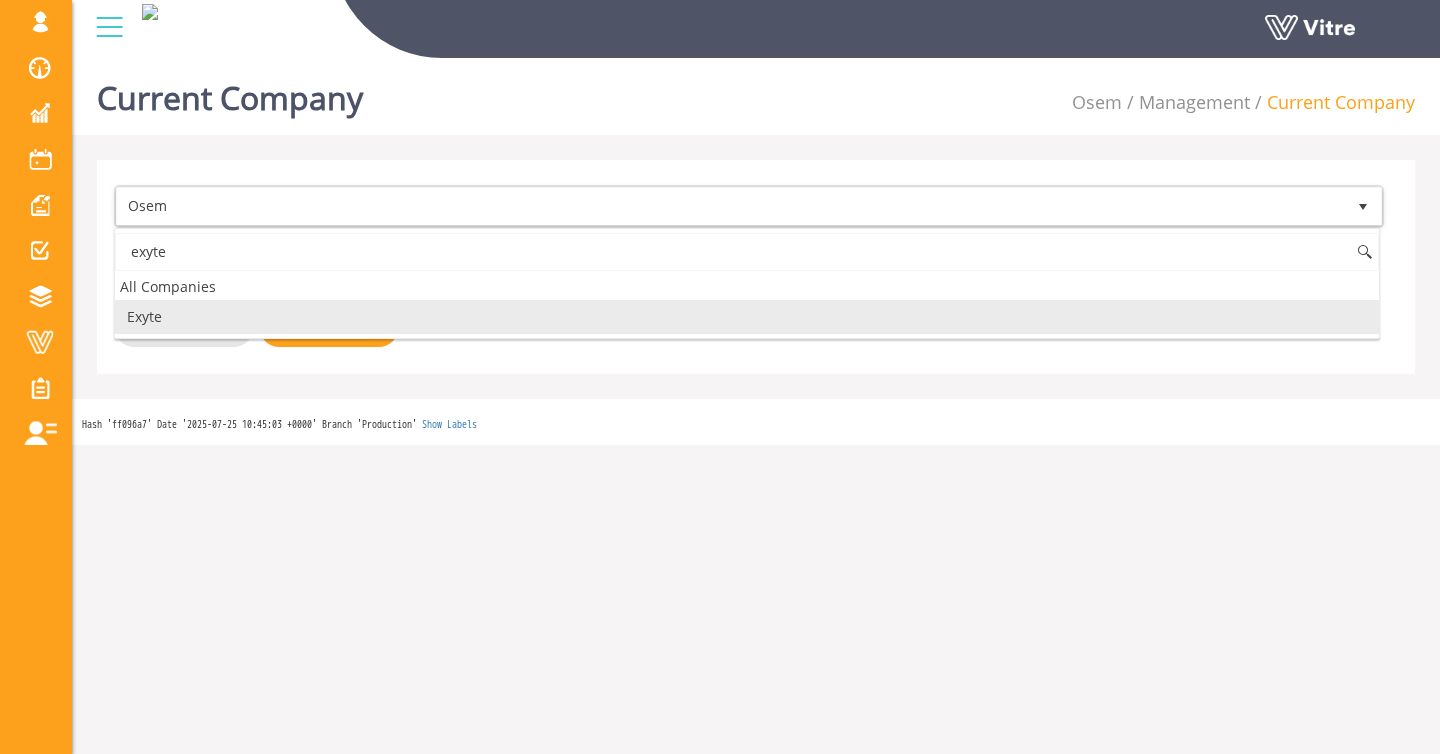 click on "Exyte" at bounding box center [747, 317] 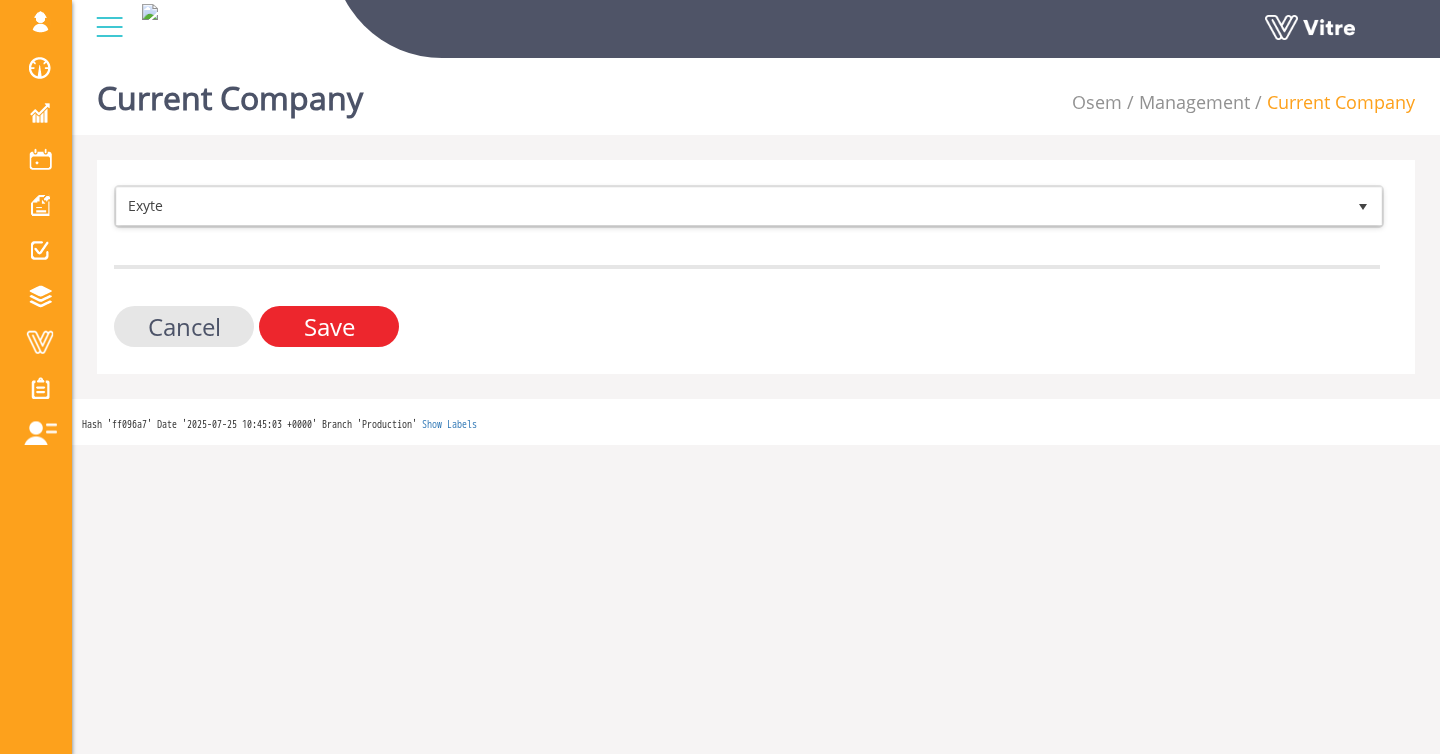 click on "Save" at bounding box center [329, 326] 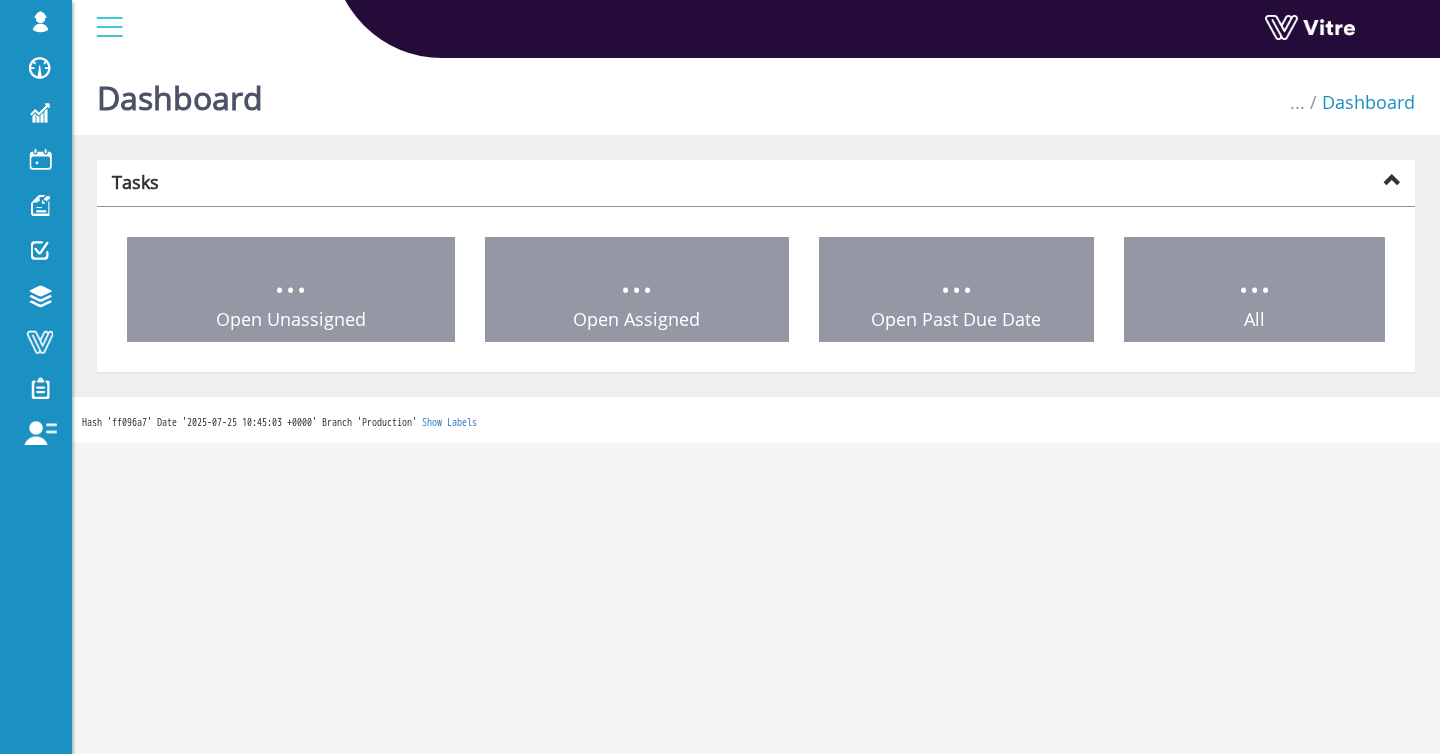scroll, scrollTop: 0, scrollLeft: 0, axis: both 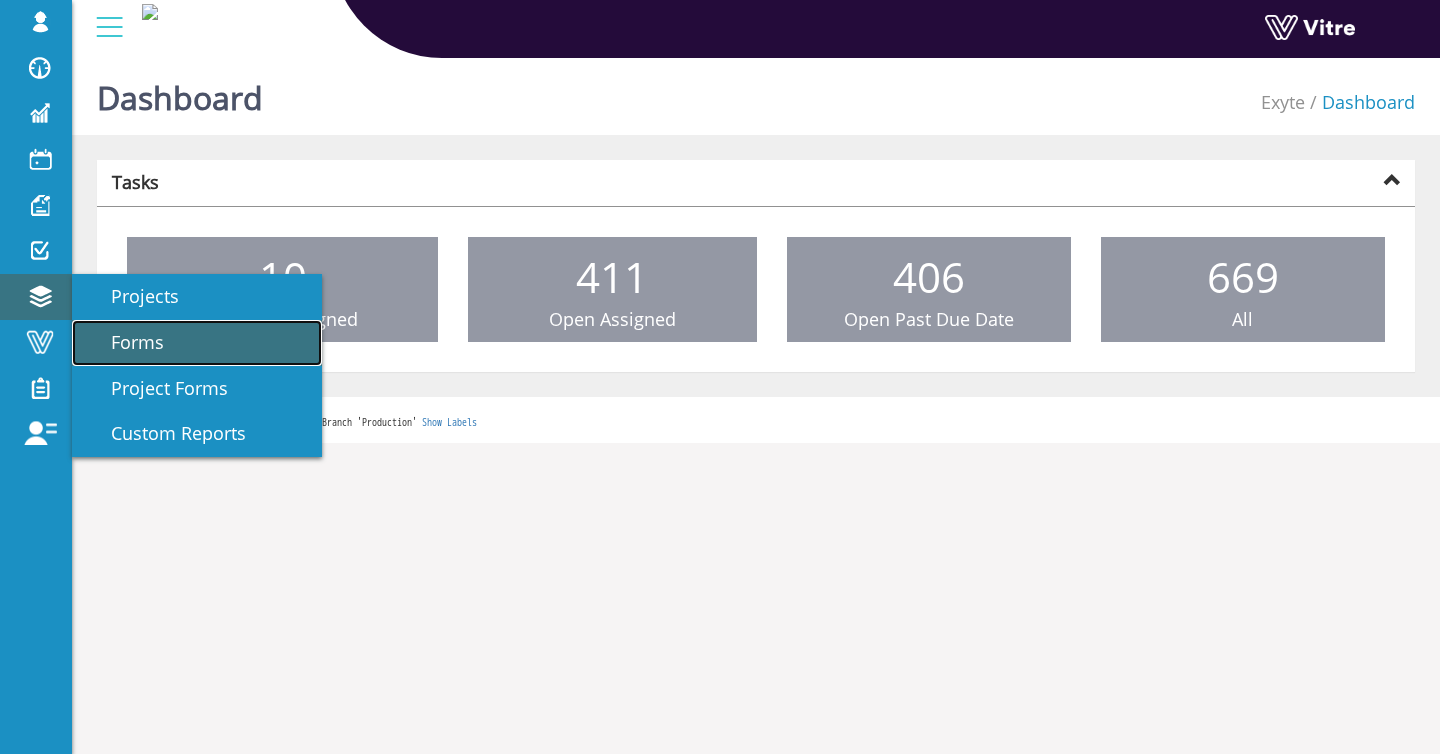 click on "Forms" at bounding box center (125, 342) 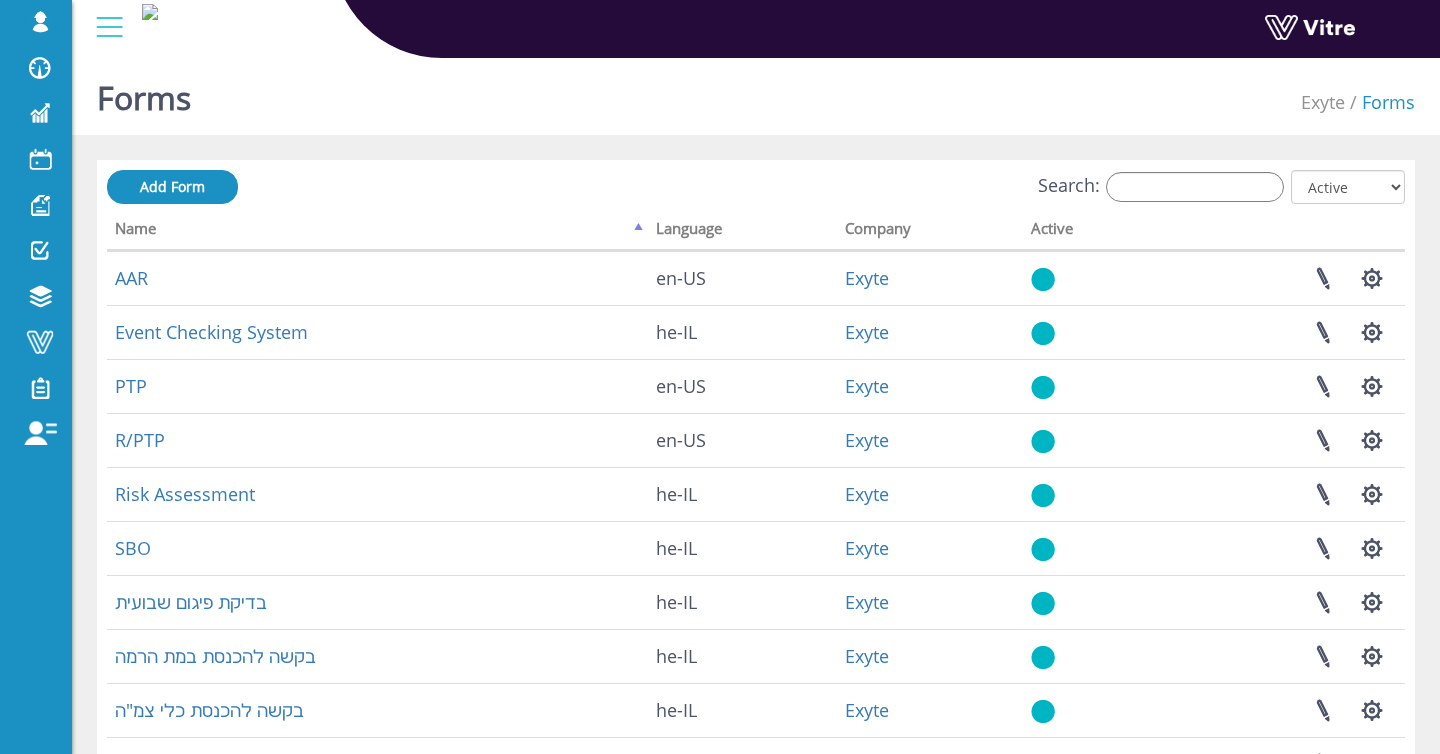 scroll, scrollTop: 0, scrollLeft: 0, axis: both 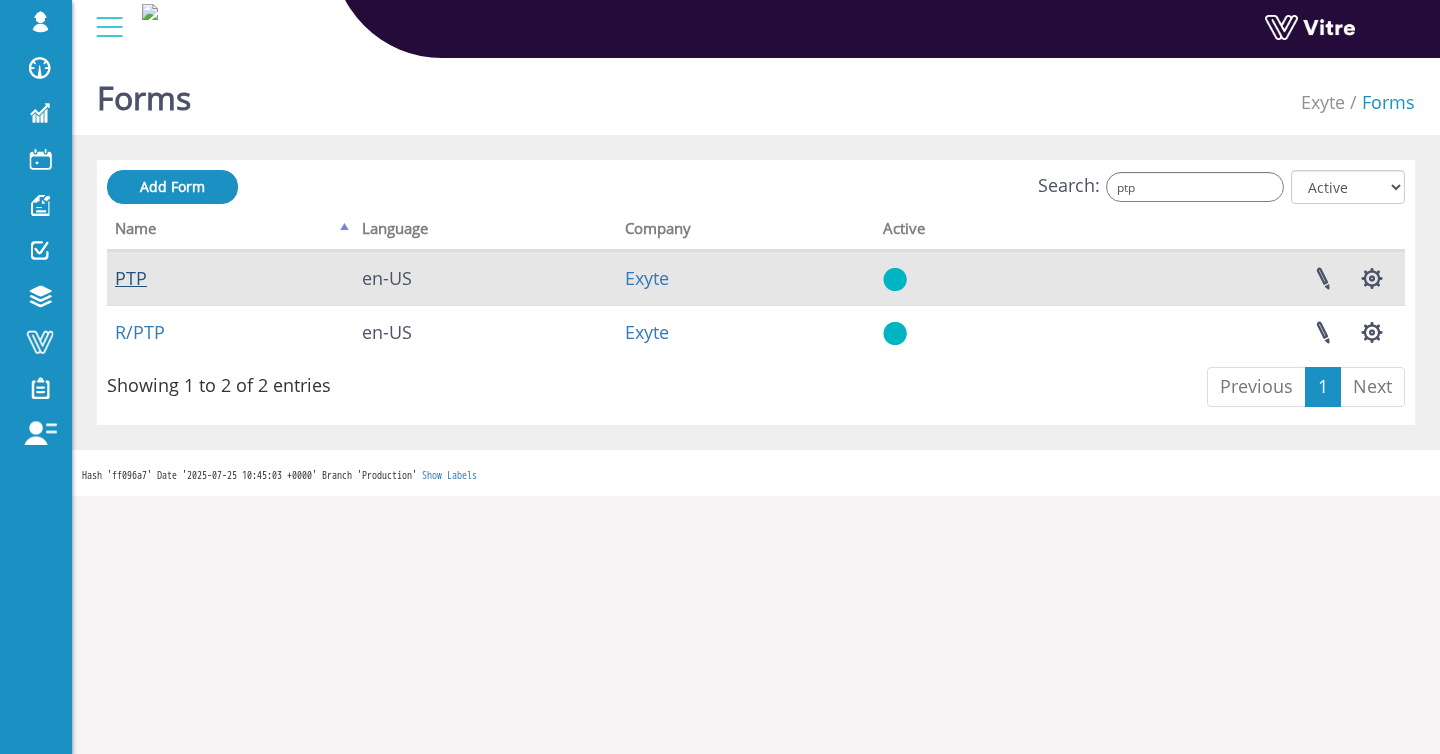 type on "ptp" 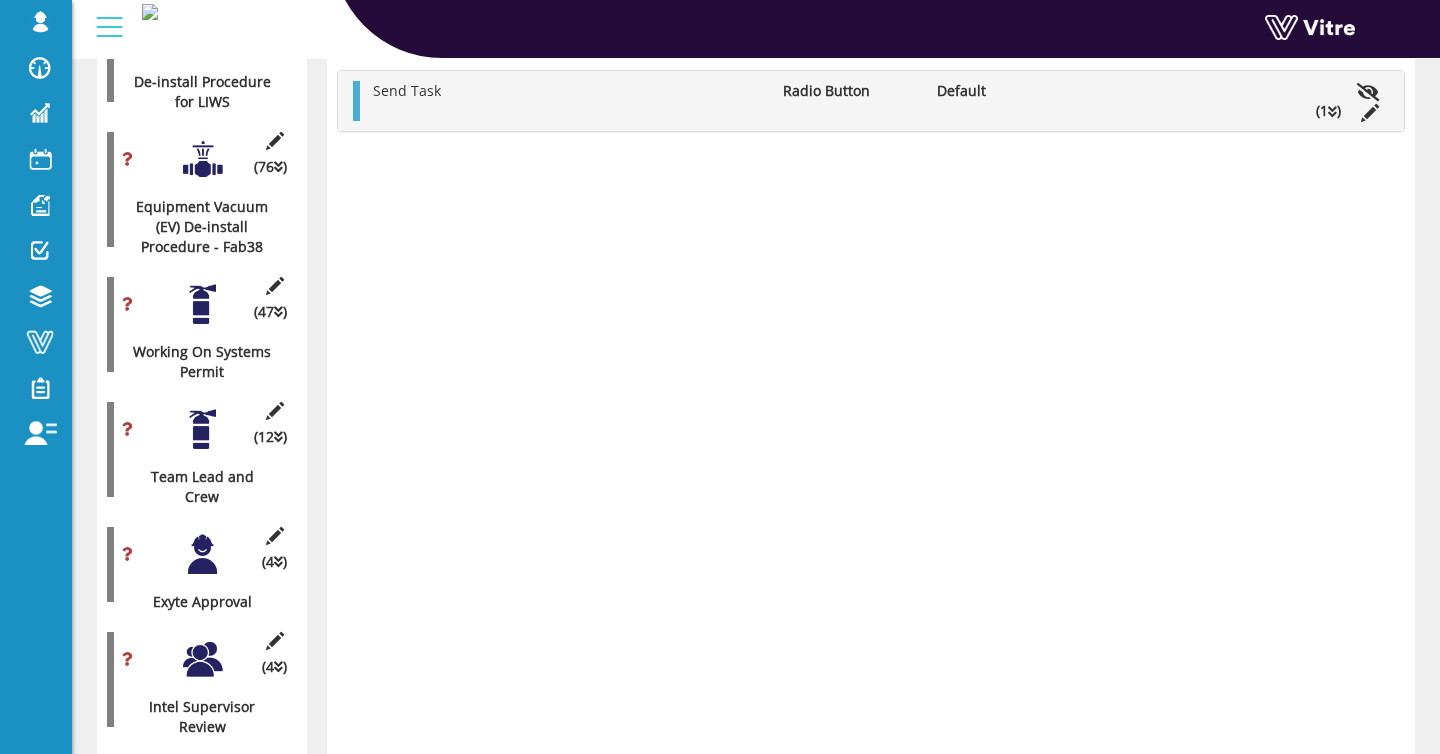 scroll, scrollTop: 3464, scrollLeft: 0, axis: vertical 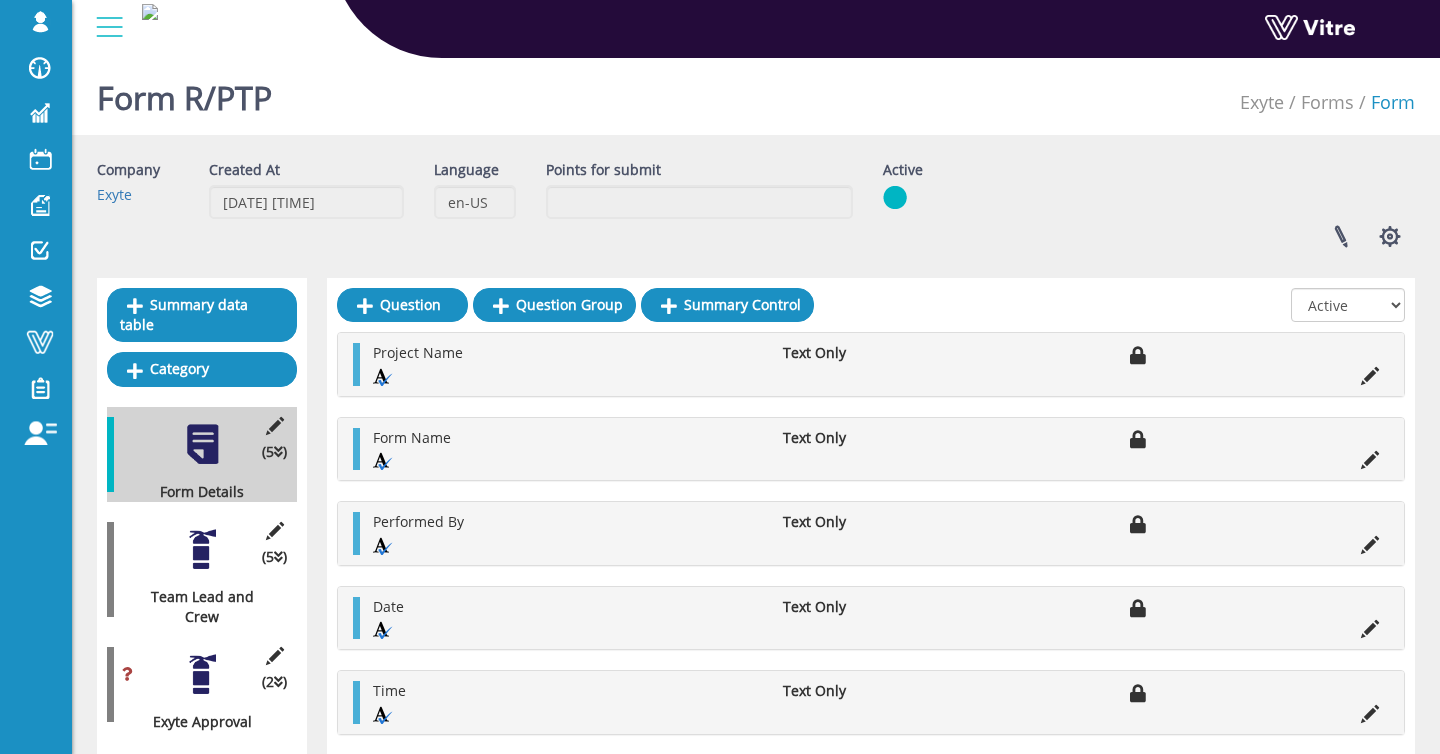 click at bounding box center [202, 549] 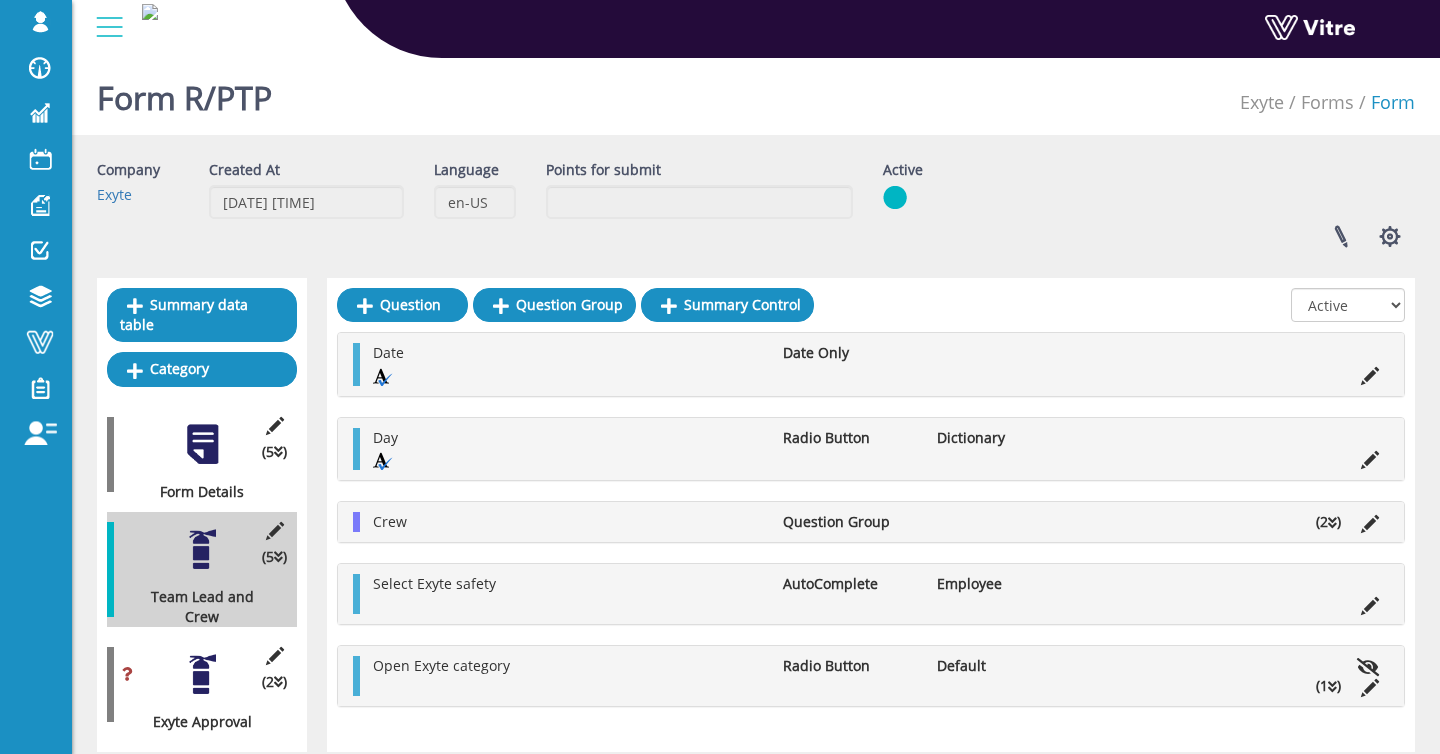 scroll, scrollTop: 69, scrollLeft: 0, axis: vertical 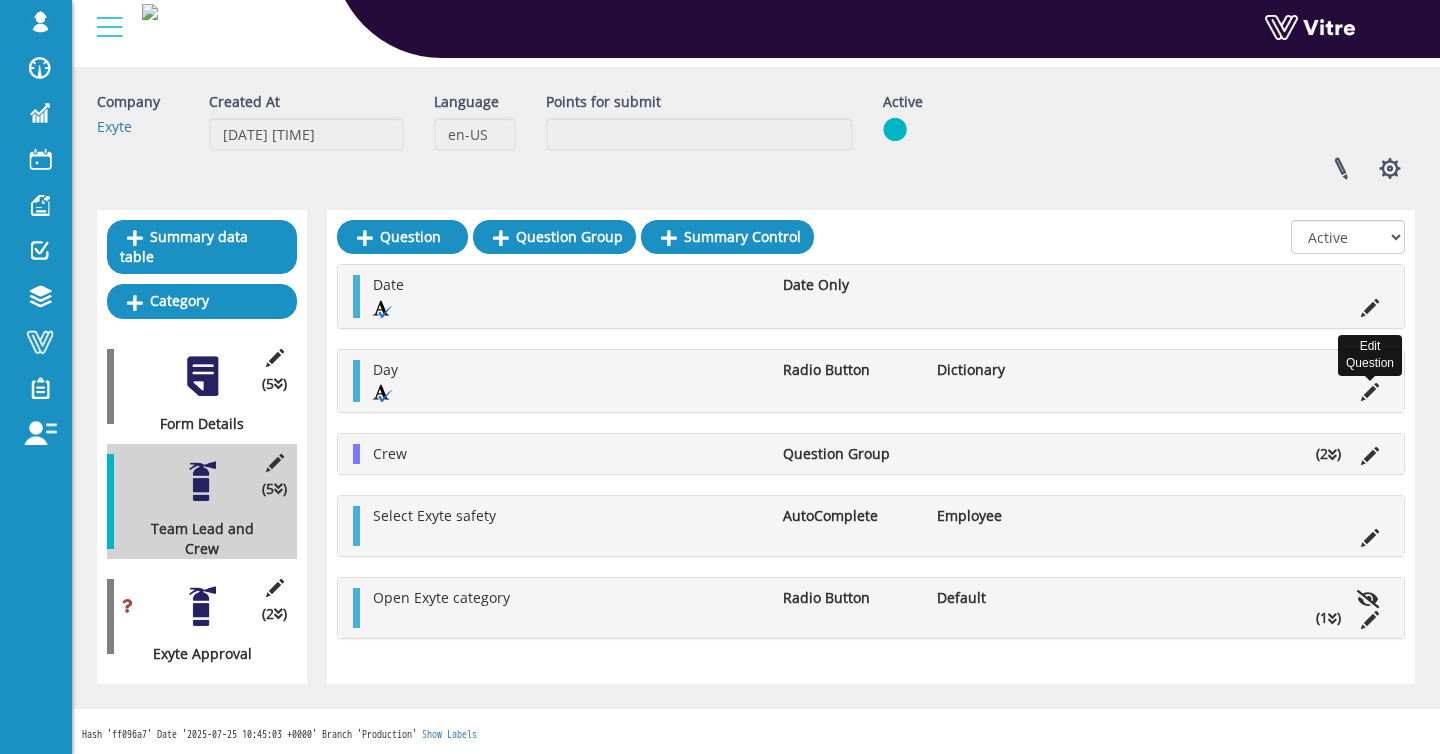click at bounding box center (1370, 392) 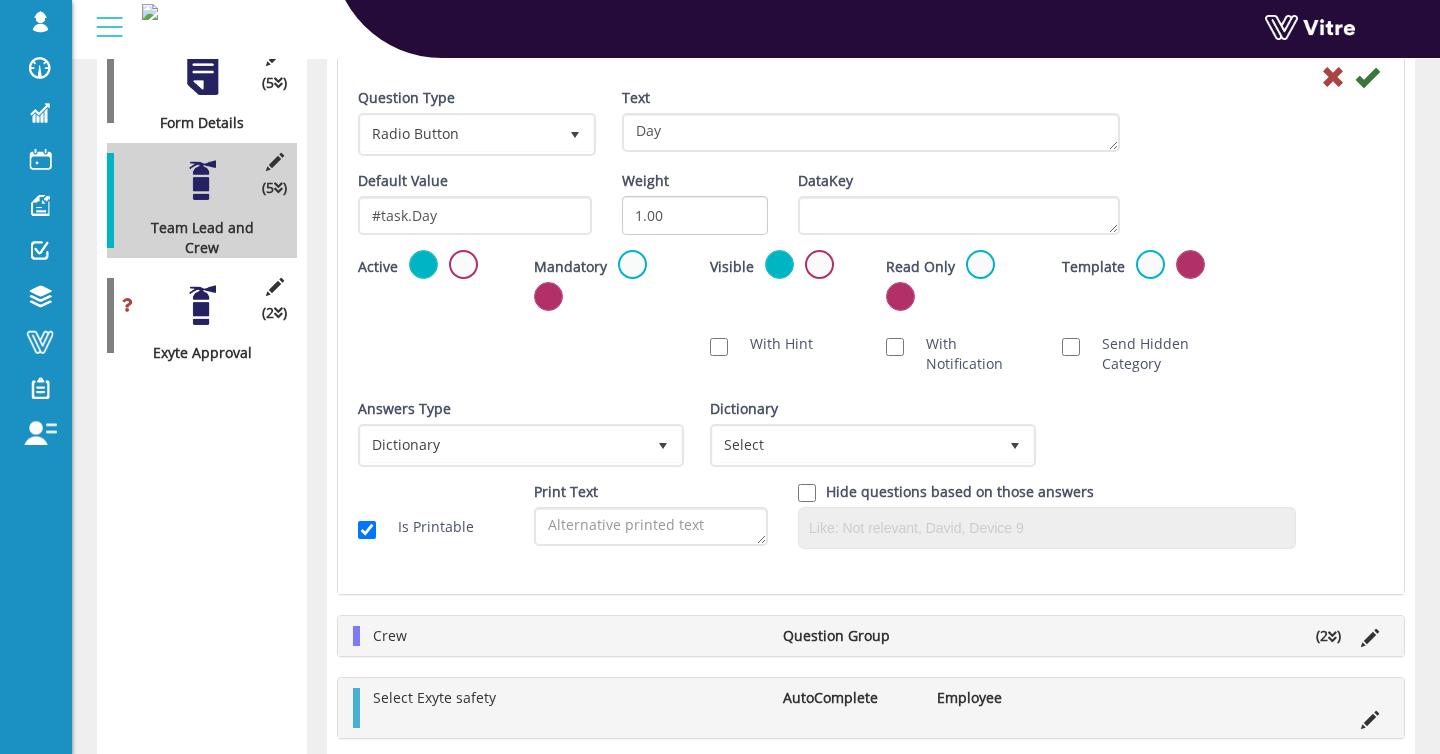 scroll, scrollTop: 793, scrollLeft: 0, axis: vertical 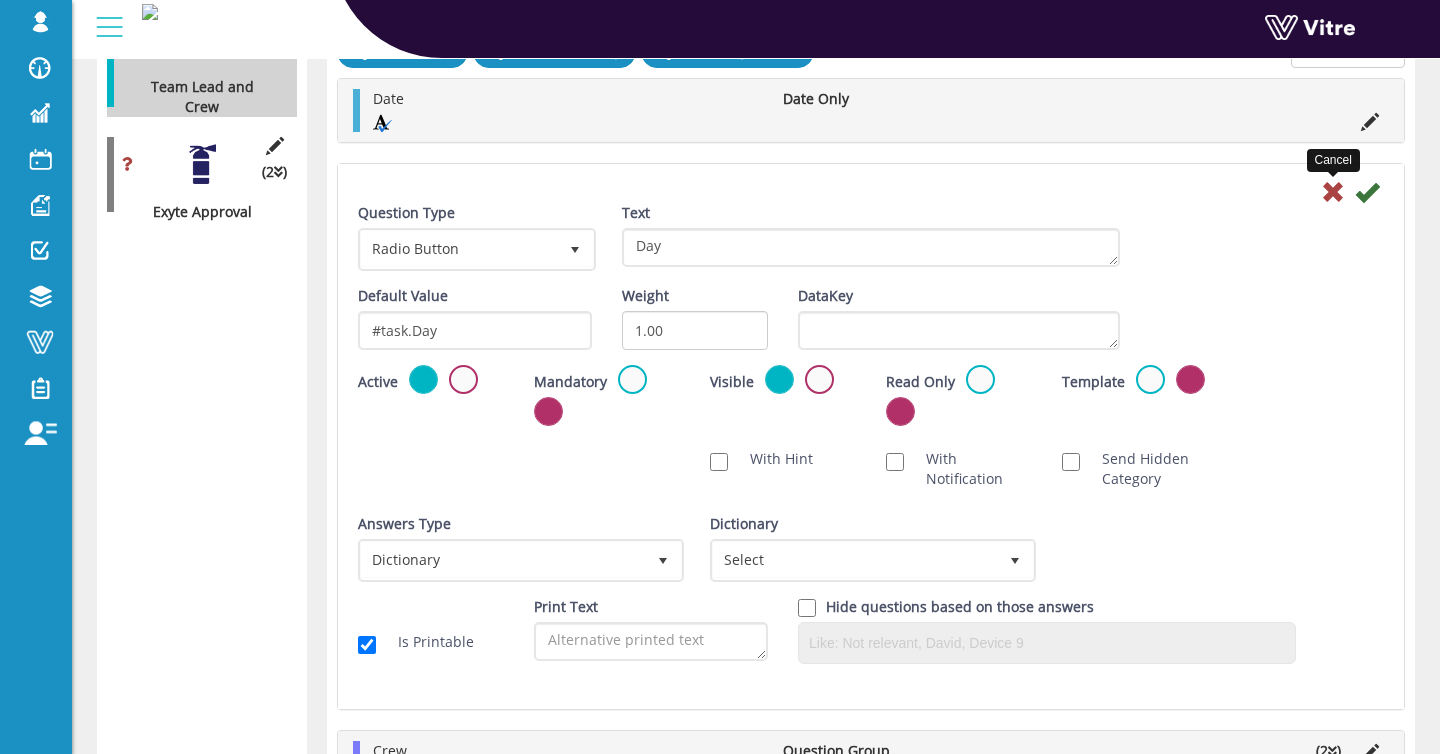 click at bounding box center [1333, 192] 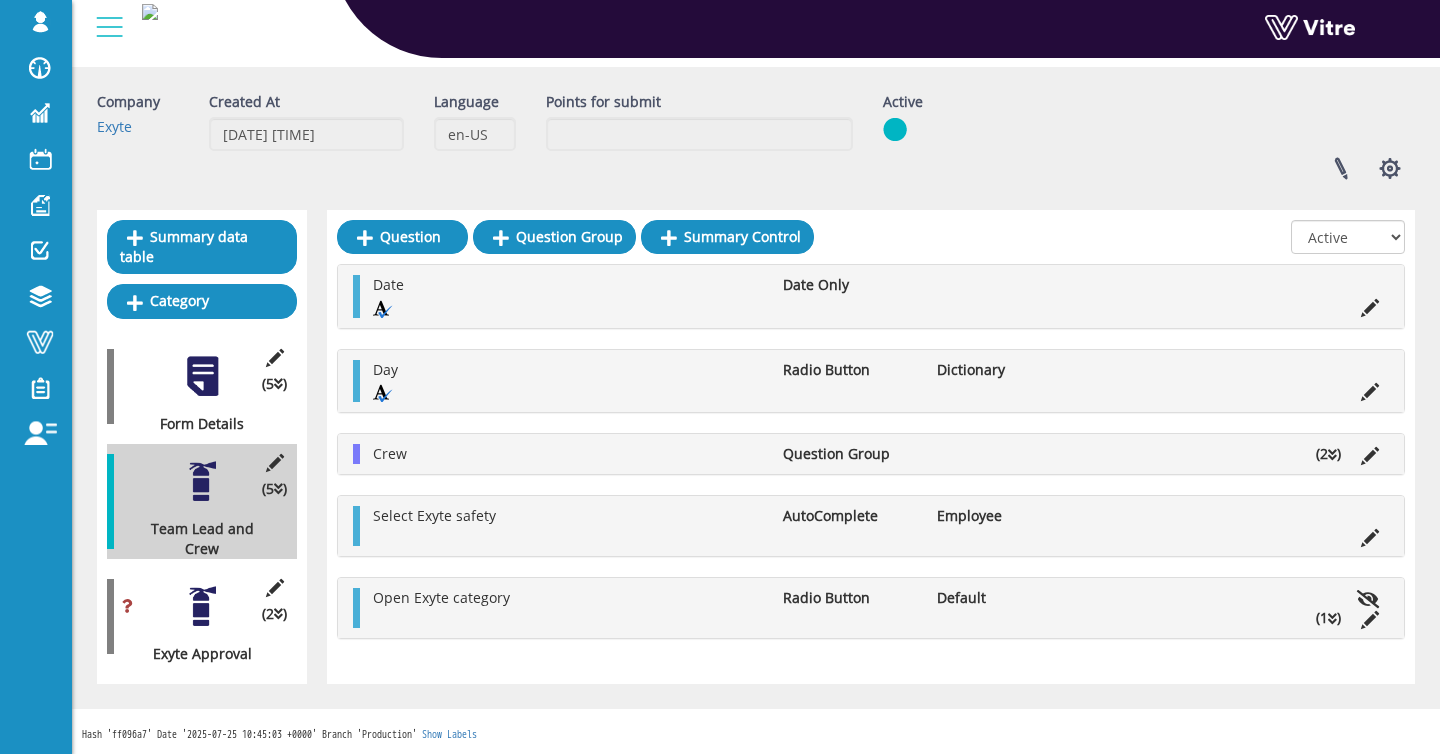 click at bounding box center (202, 606) 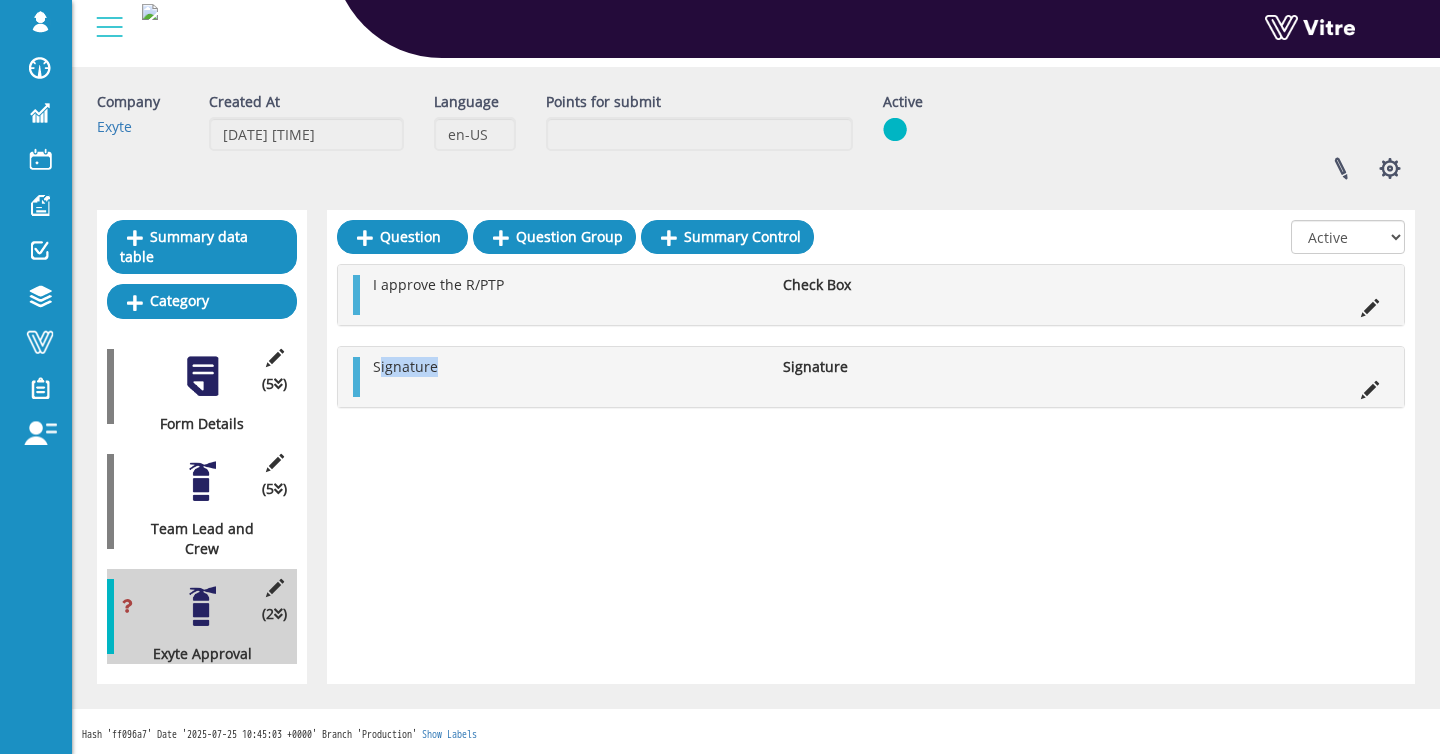 drag, startPoint x: 376, startPoint y: 372, endPoint x: 443, endPoint y: 370, distance: 67.02985 